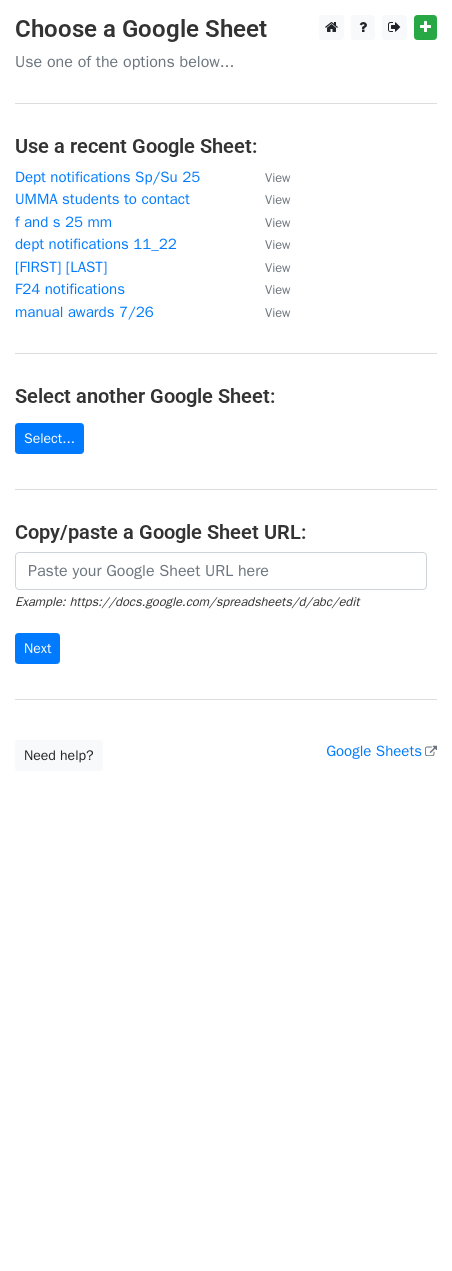 scroll, scrollTop: 0, scrollLeft: 0, axis: both 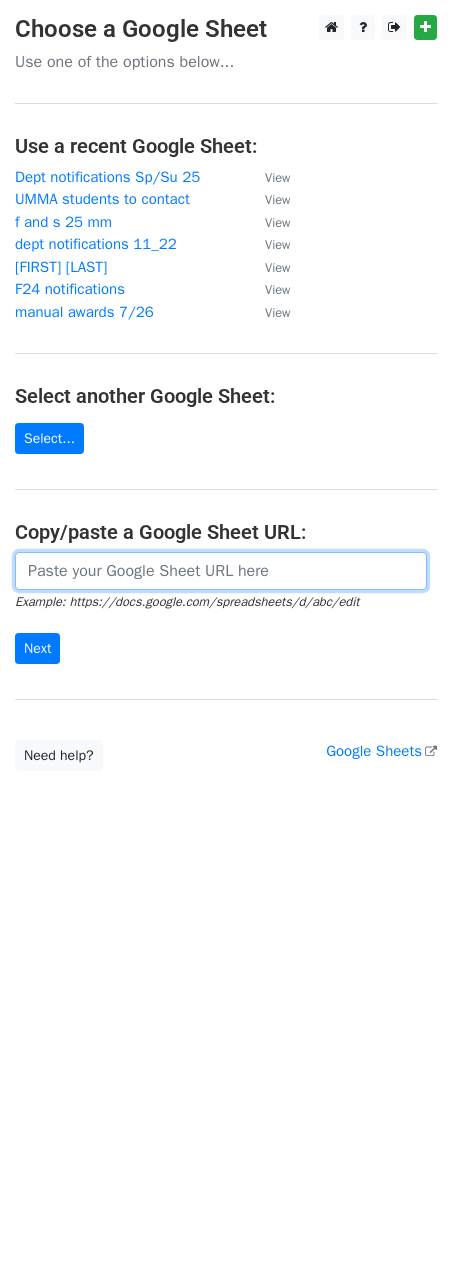 click at bounding box center [221, 571] 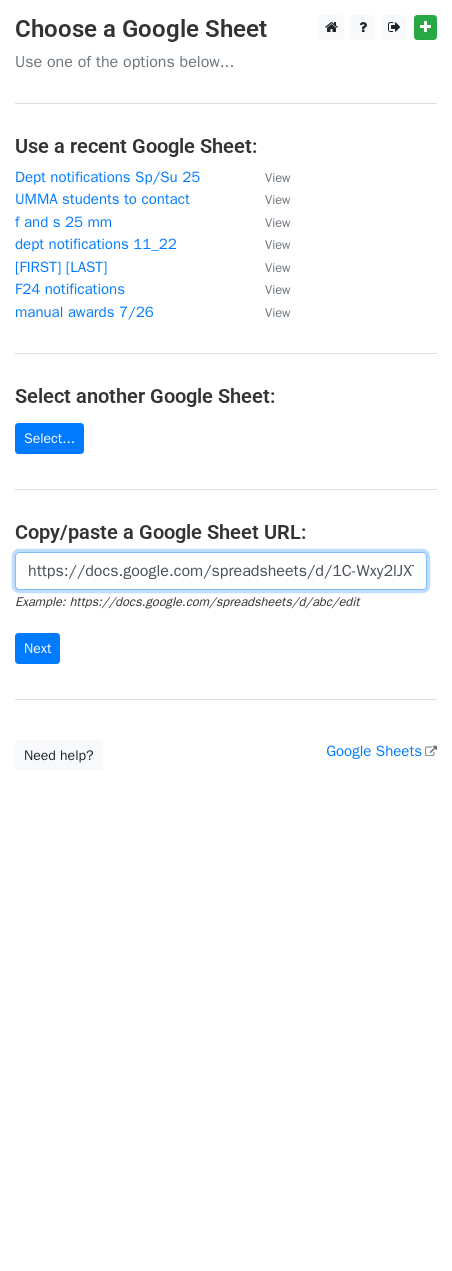 scroll, scrollTop: 0, scrollLeft: 418, axis: horizontal 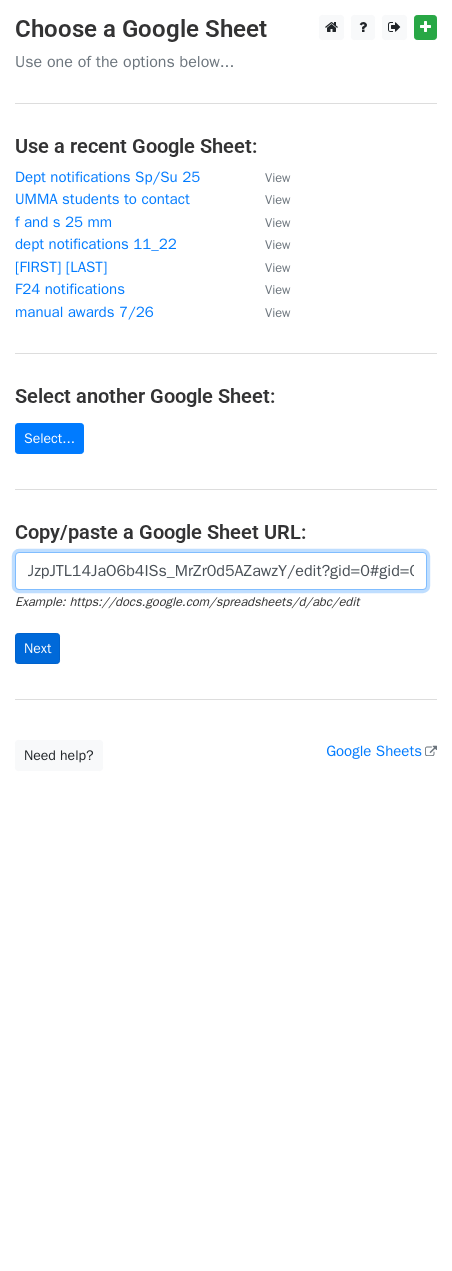 type on "https://docs.google.com/spreadsheets/d/1C-Wxy2lJXTYWUzpJTL14JaO6b4ISs_MrZr0d5AZawzY/edit?gid=0#gid=0" 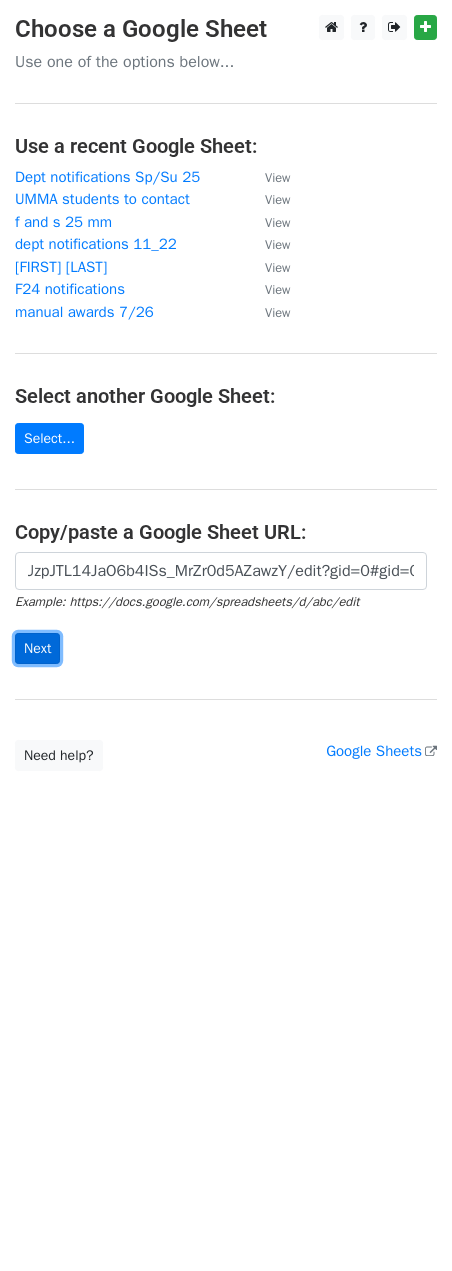 click on "Next" at bounding box center [37, 648] 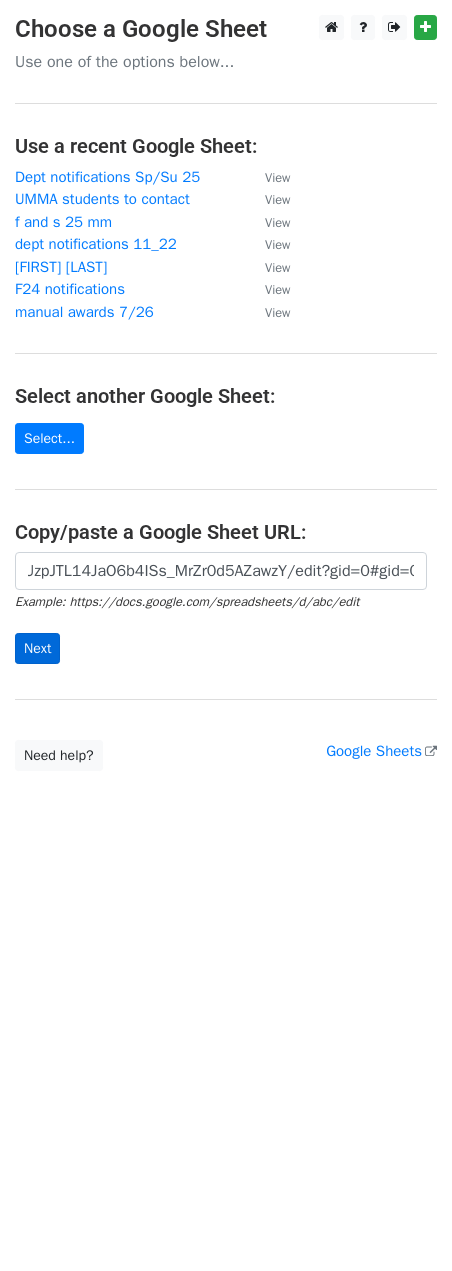 scroll, scrollTop: 0, scrollLeft: 0, axis: both 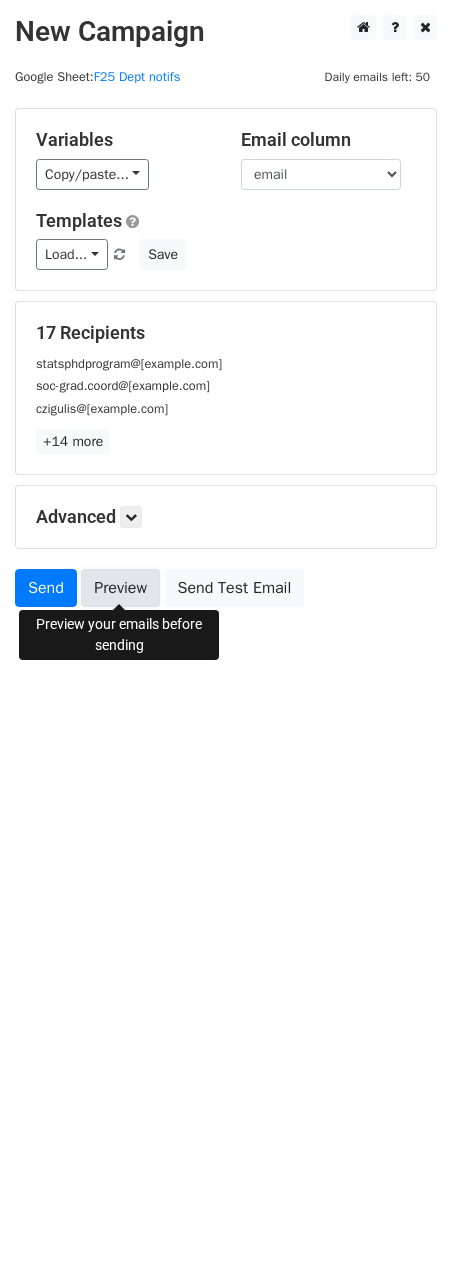 click on "Preview" at bounding box center [120, 588] 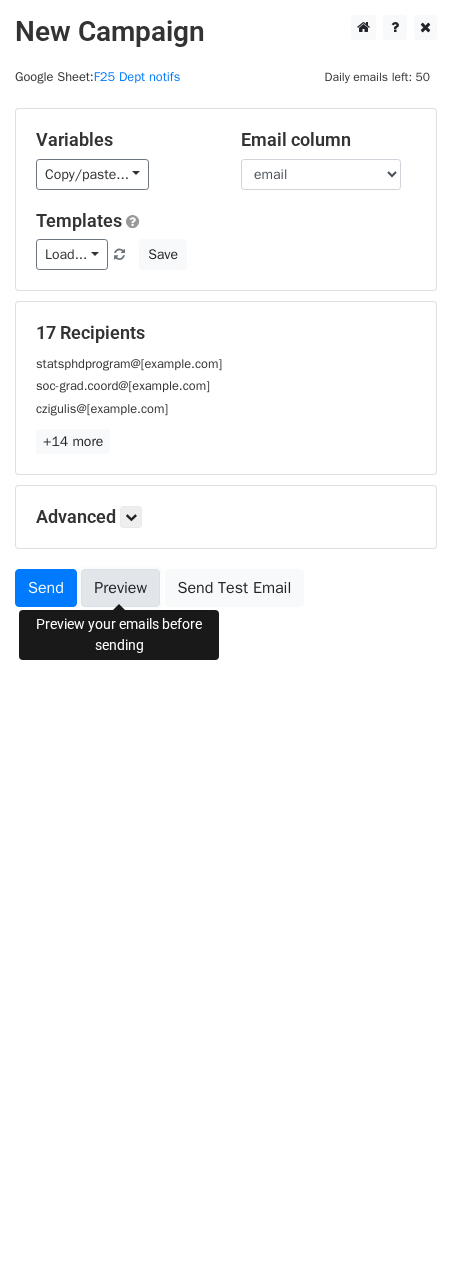 click on "Preview" at bounding box center [120, 588] 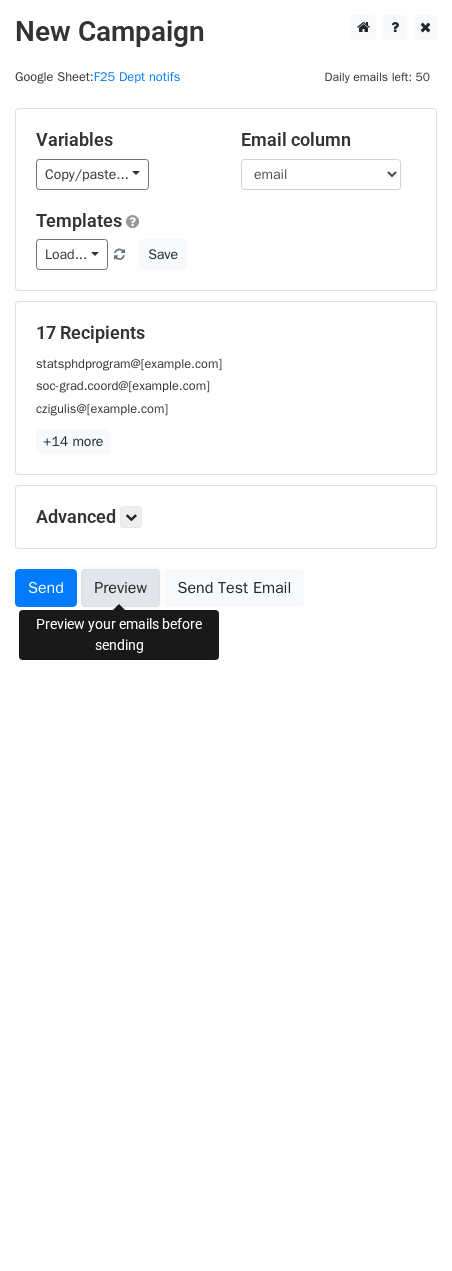 click on "Preview" at bounding box center [120, 588] 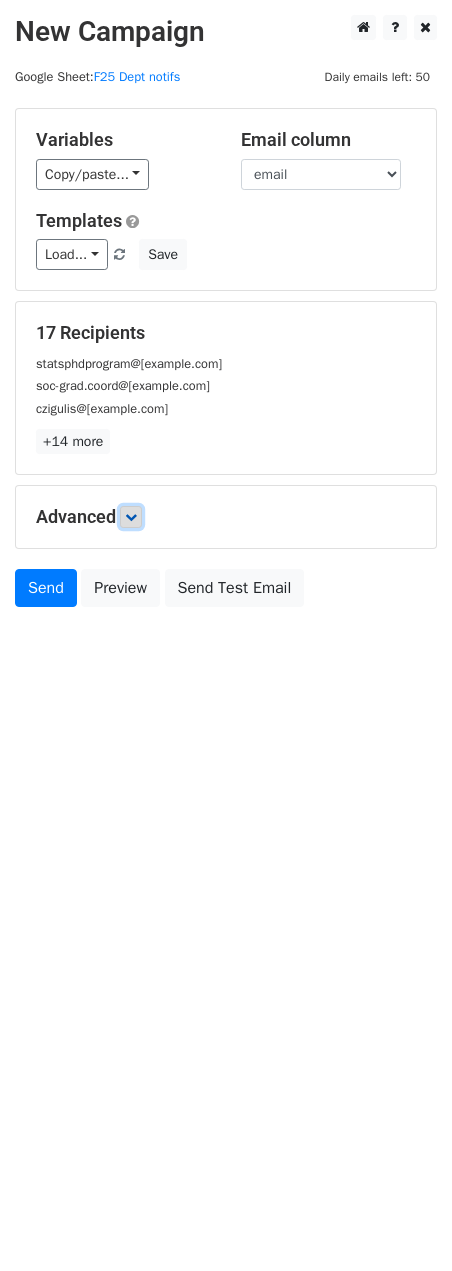 click at bounding box center [131, 517] 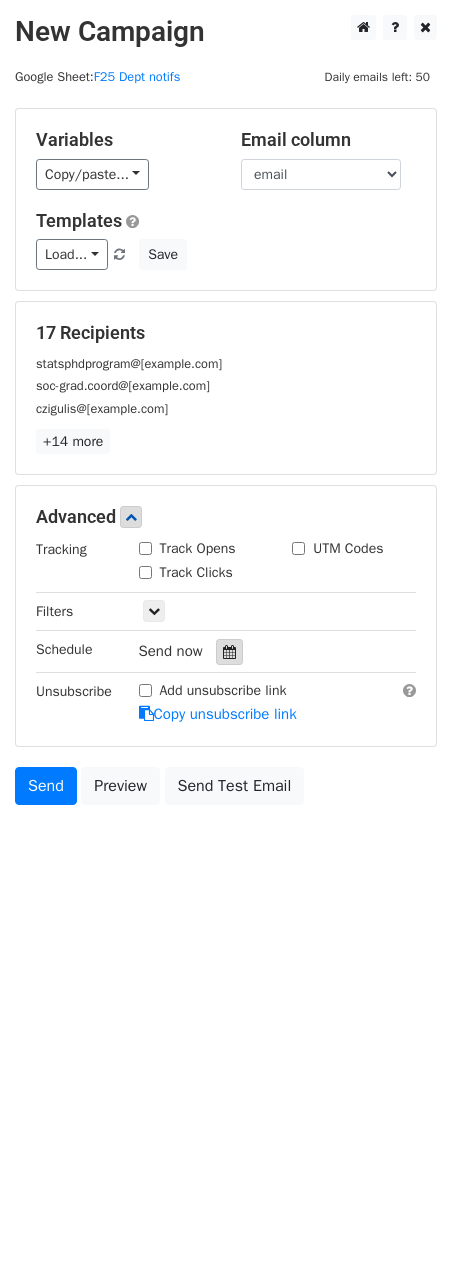 click on "Send now" at bounding box center (256, 651) 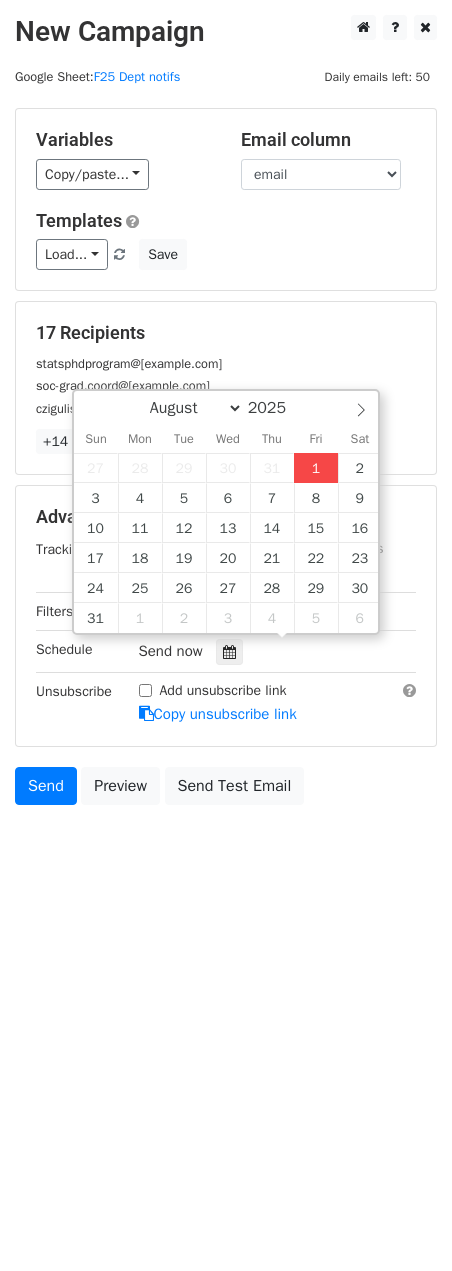 type on "2025-08-01 12:00" 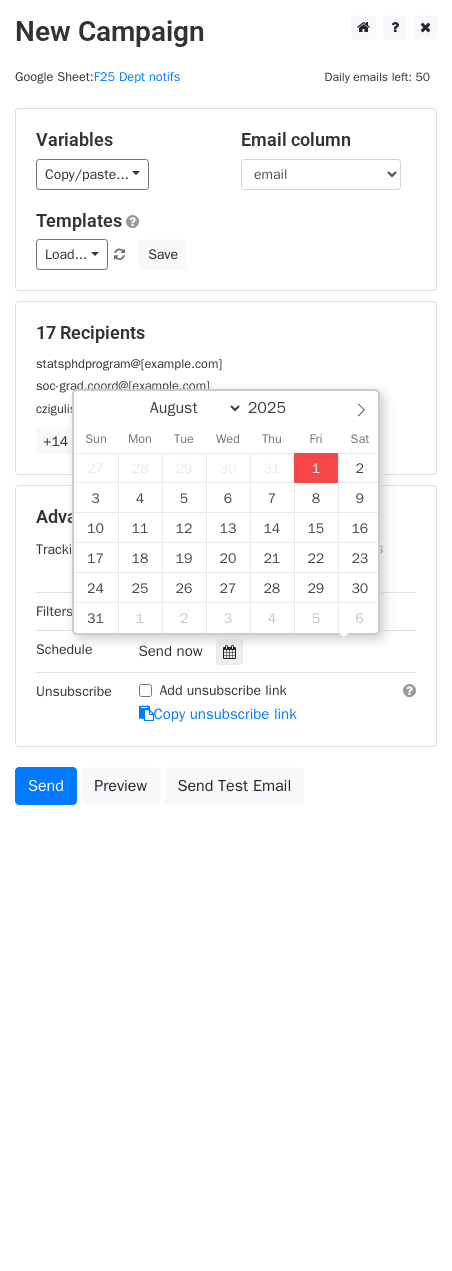 scroll, scrollTop: 0, scrollLeft: 0, axis: both 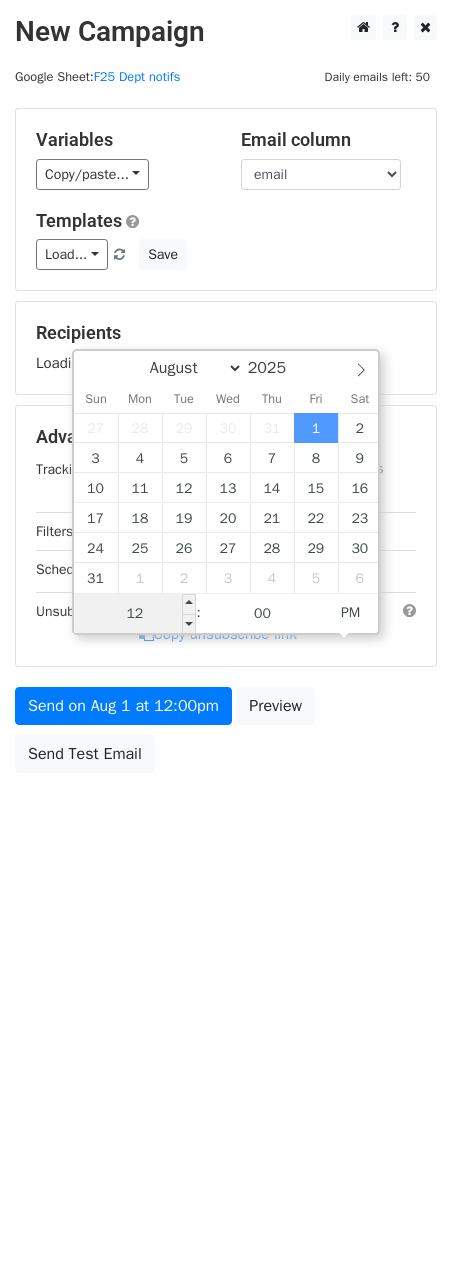click on "12" at bounding box center [135, 614] 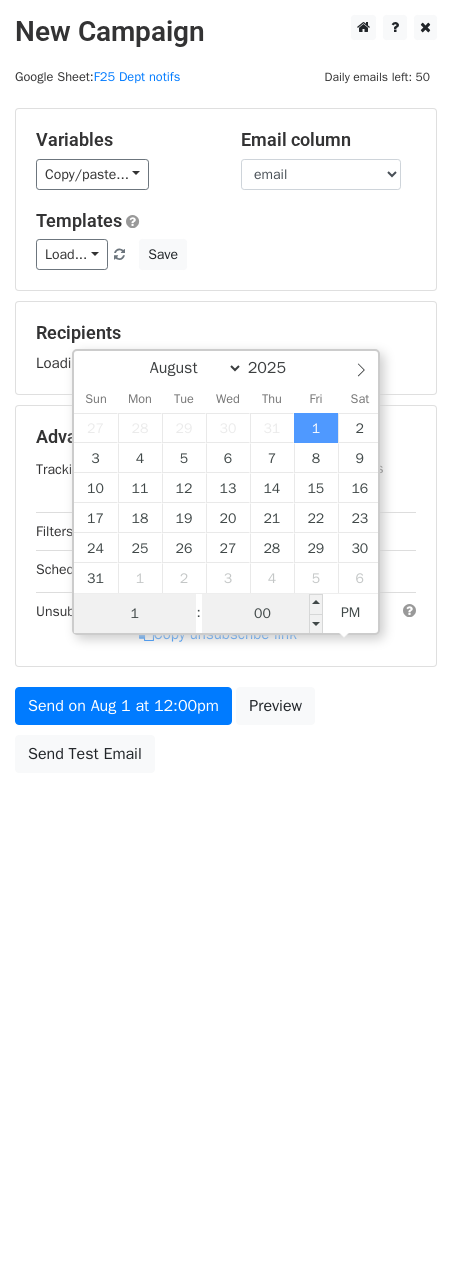 type on "1" 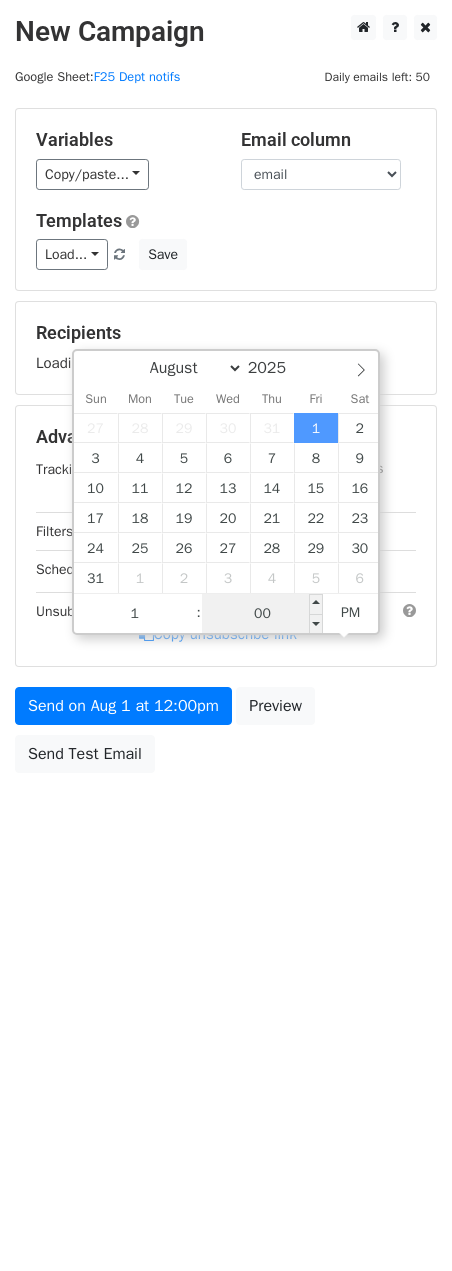 type on "2025-08-01 13:00" 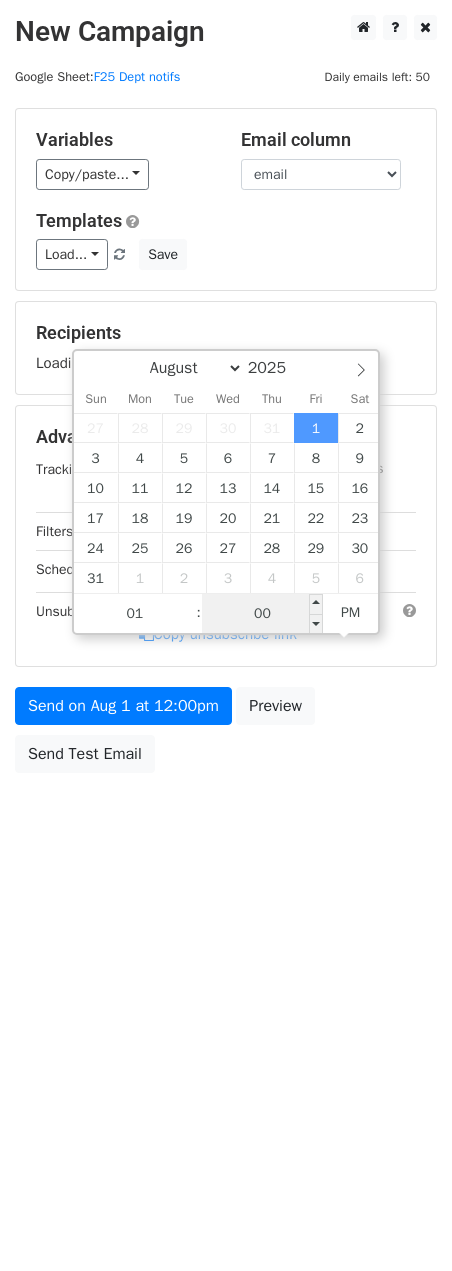 click on "00" at bounding box center [263, 614] 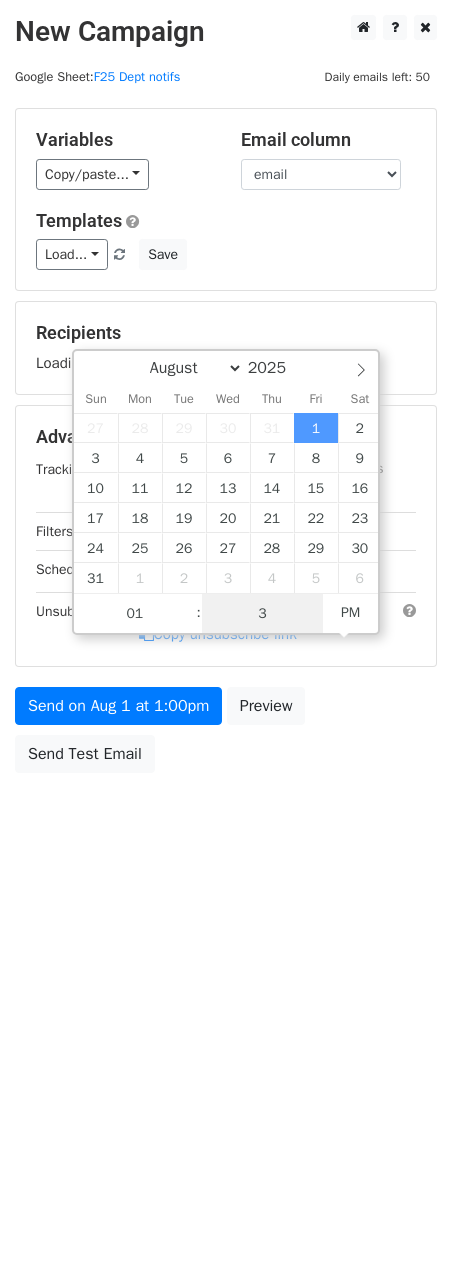 type on "30" 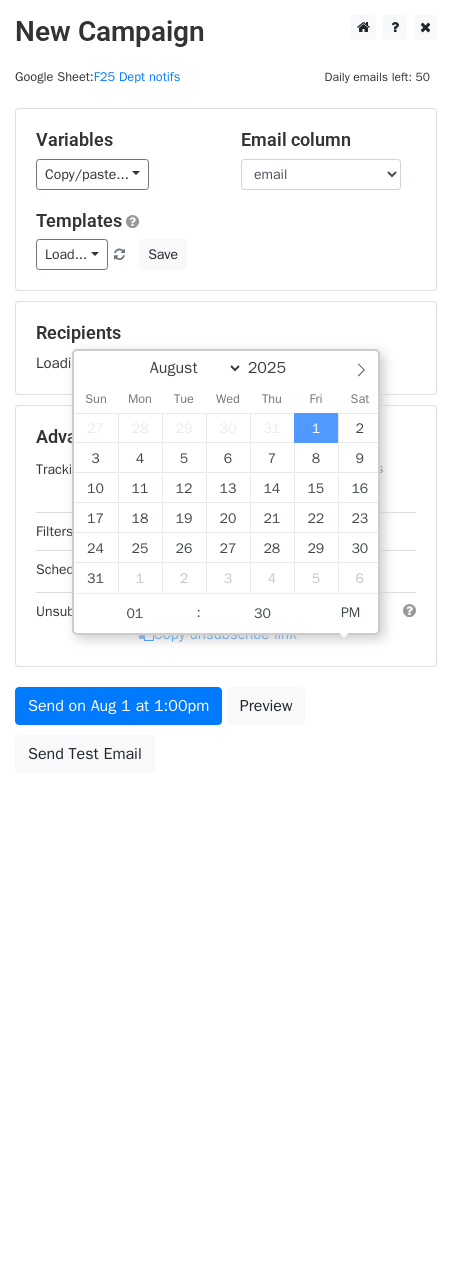 type on "2025-08-01 13:30" 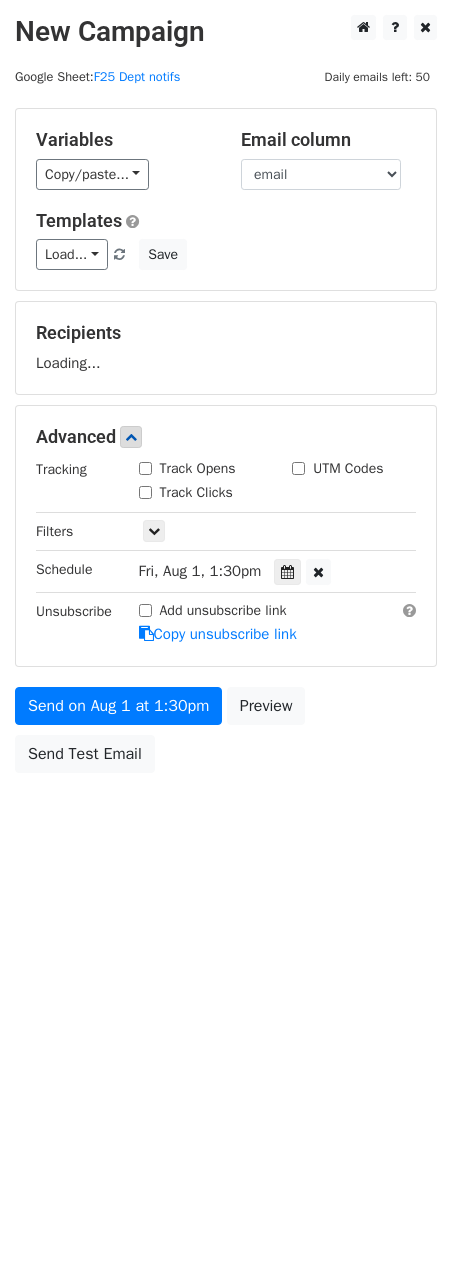 click on "Recipients" at bounding box center [226, 333] 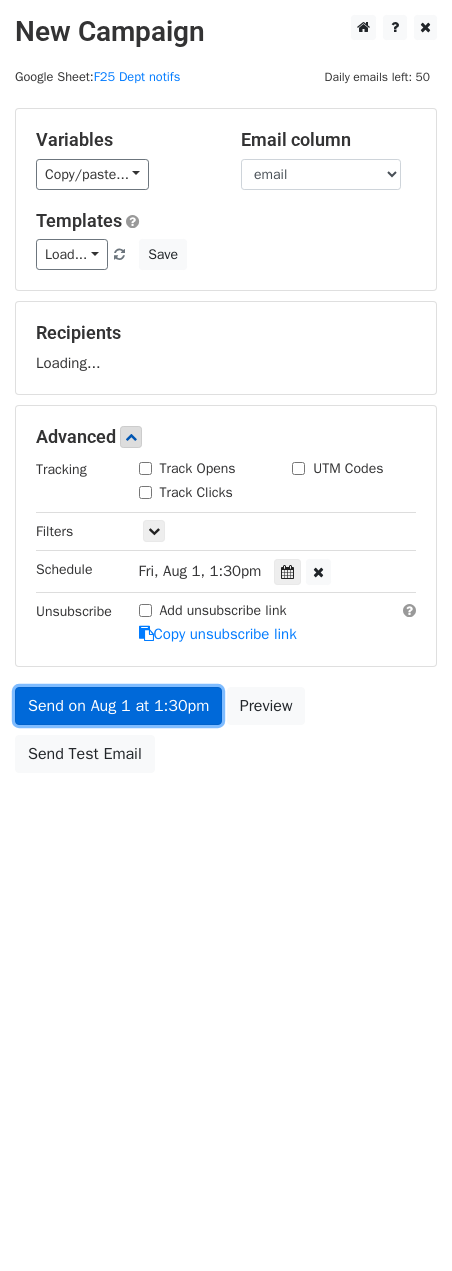 click on "Send on Aug 1 at 1:30pm" at bounding box center (118, 706) 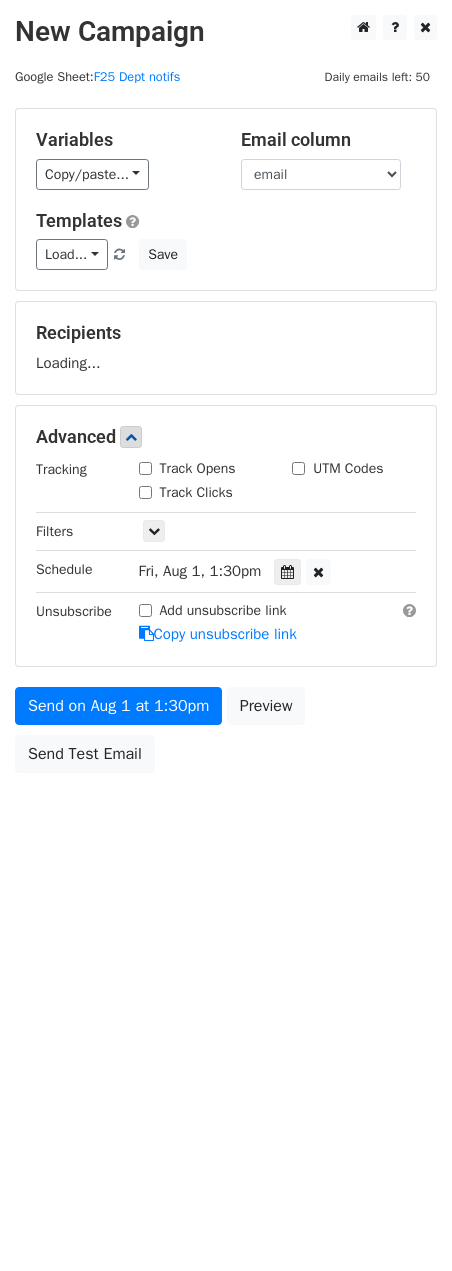 click on "Variables
Copy/paste...
{{firstname}}
{{lastname}}
{{site}}
{{start}}
{{end}}
{{funding}}
{{dept}}
{{name}}
{{email}}
Email column
firstname
lastname
site
start
end
funding
dept
name
email
Templates
Load...
No templates saved
Save" at bounding box center [226, 199] 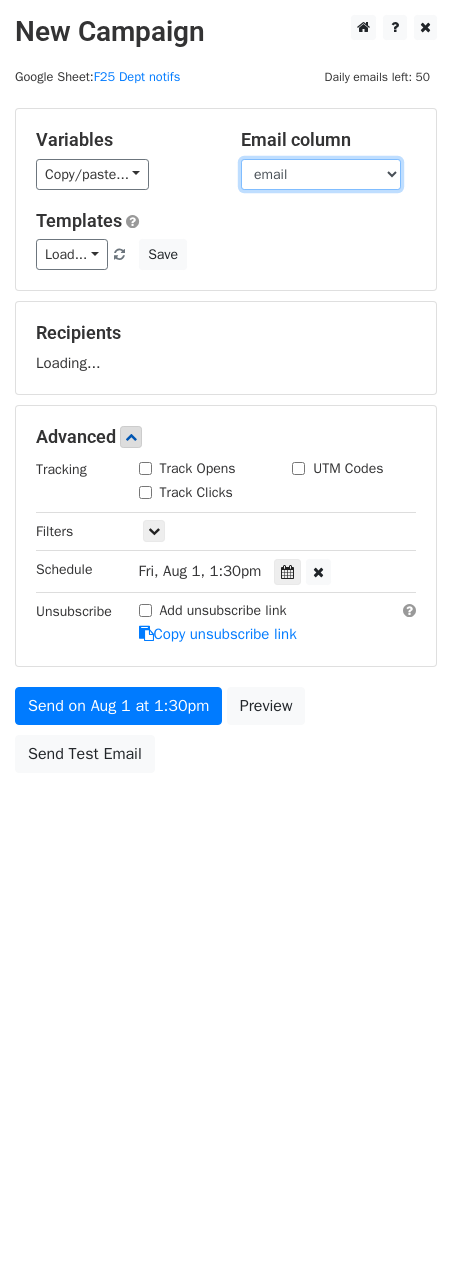 click on "firstname
lastname
site
start
end
funding
dept
name
email" at bounding box center [321, 174] 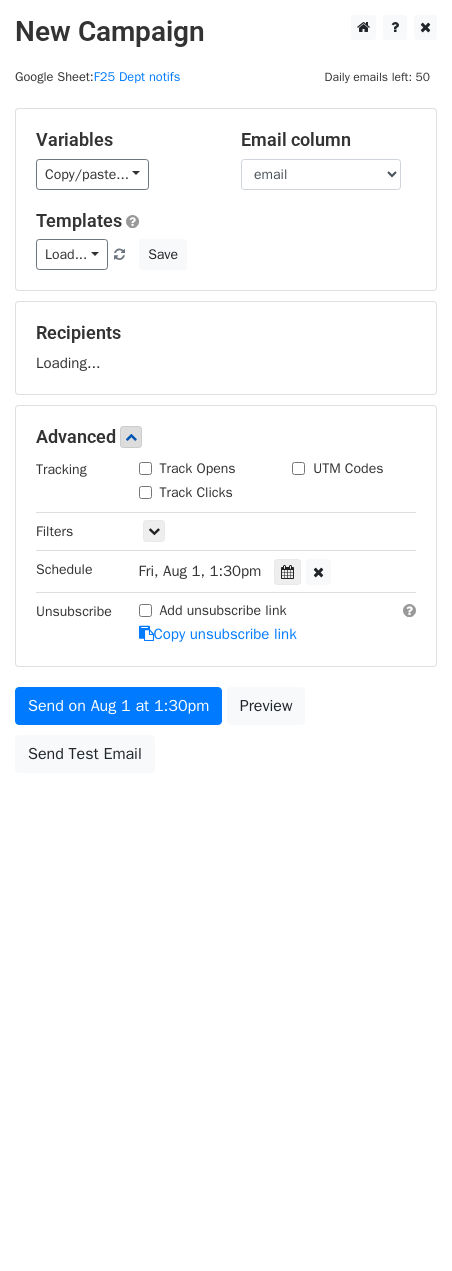 click on "Recipients Loading..." at bounding box center [226, 348] 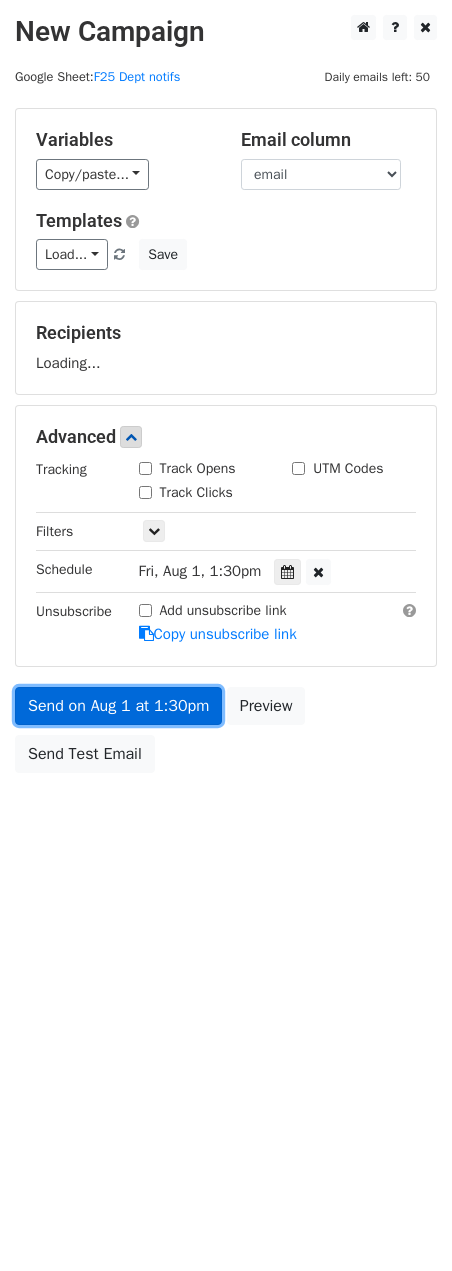 click on "Send on Aug 1 at 1:30pm" at bounding box center (118, 706) 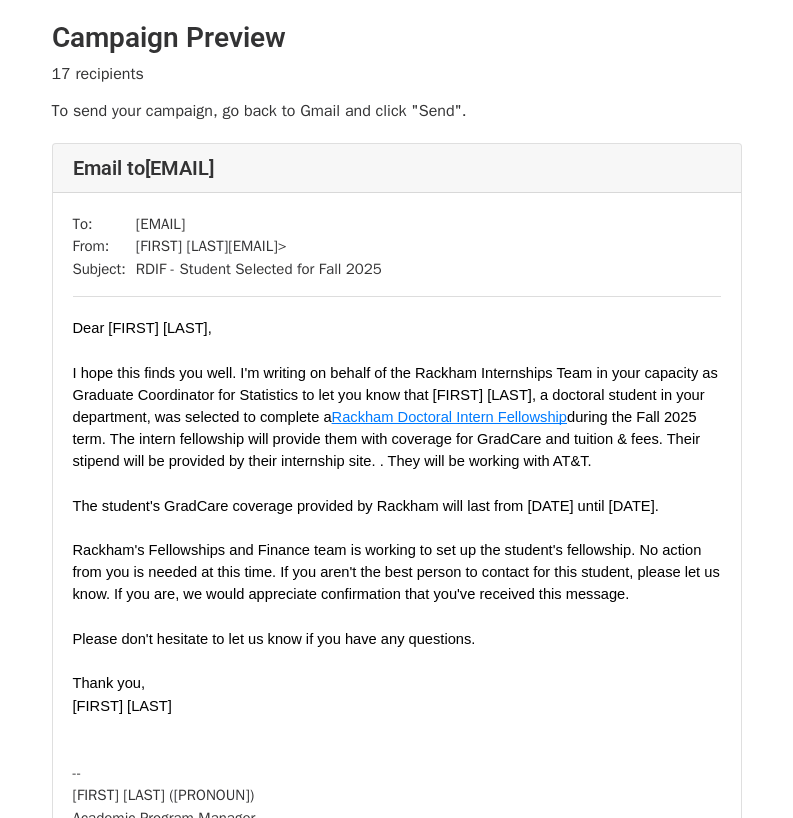 scroll, scrollTop: 0, scrollLeft: 0, axis: both 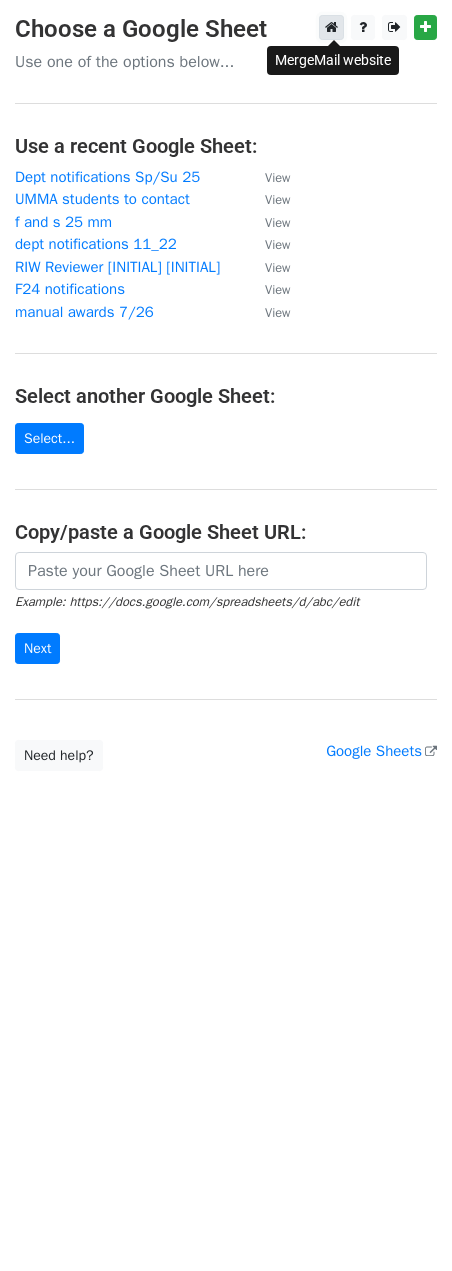 click at bounding box center (331, 27) 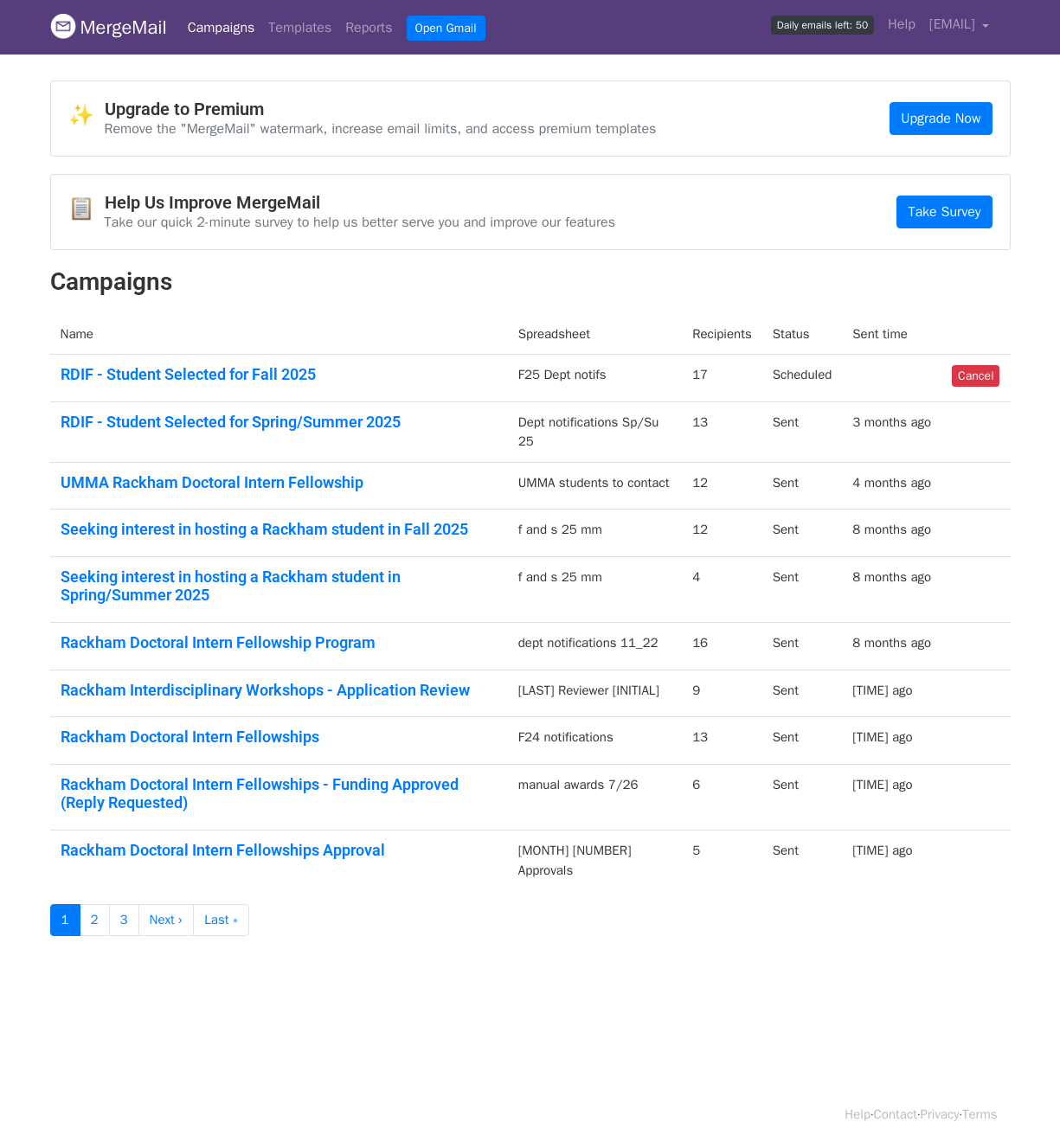 scroll, scrollTop: 0, scrollLeft: 0, axis: both 